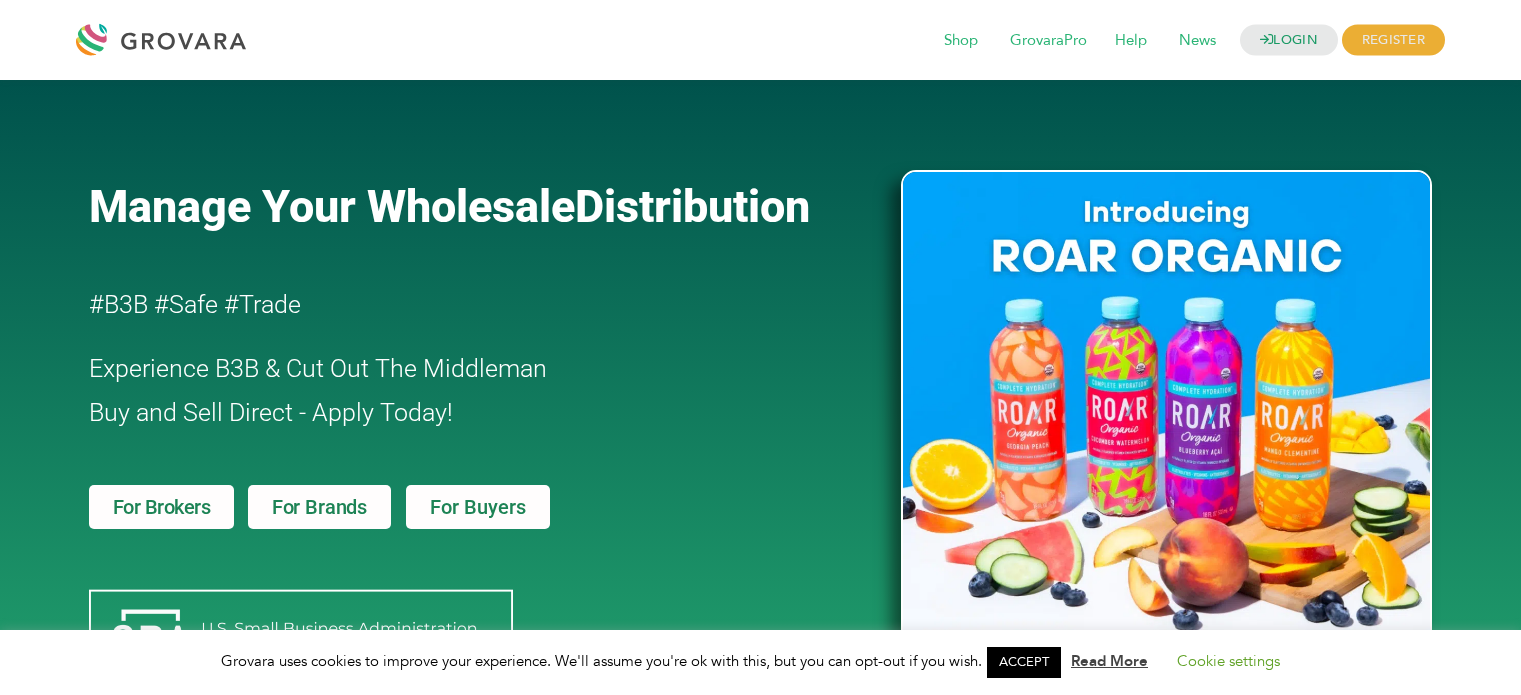 scroll, scrollTop: 0, scrollLeft: 0, axis: both 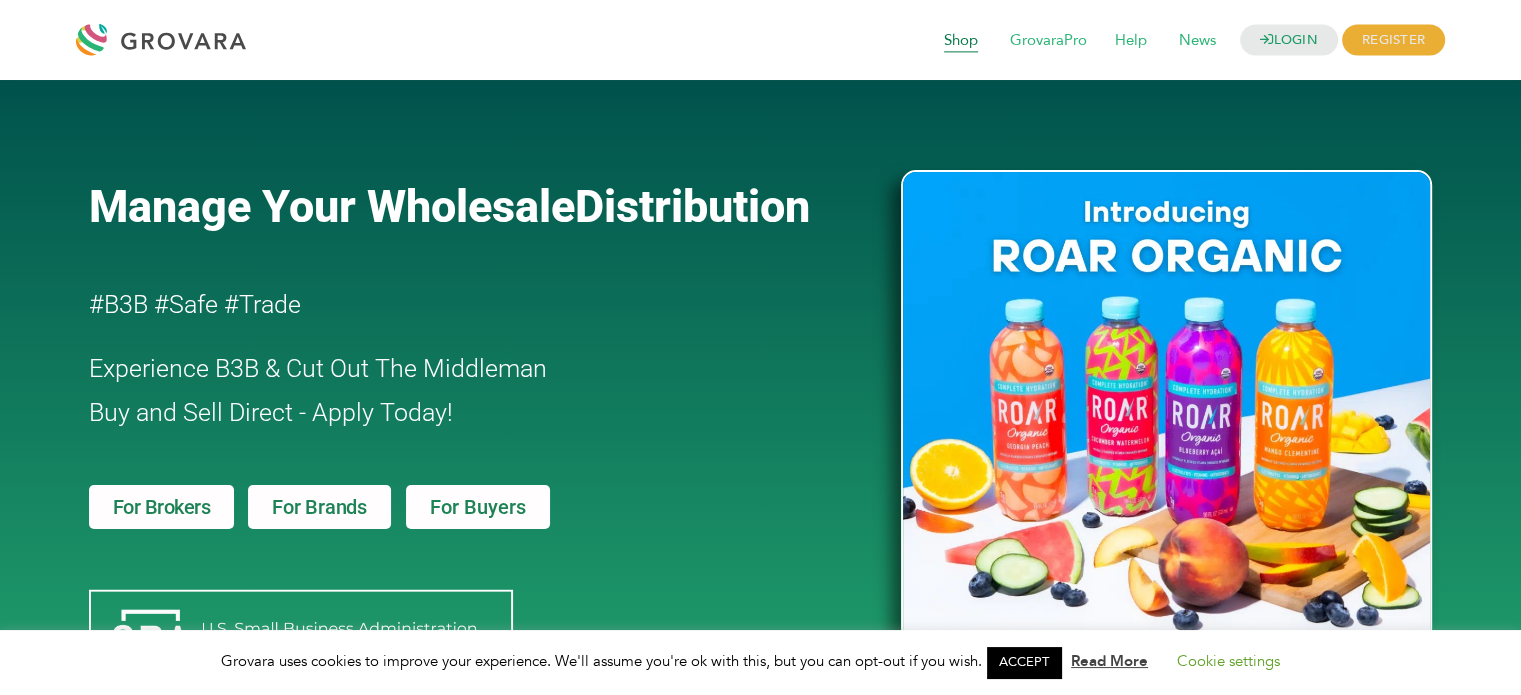 click on "Shop" at bounding box center (961, 41) 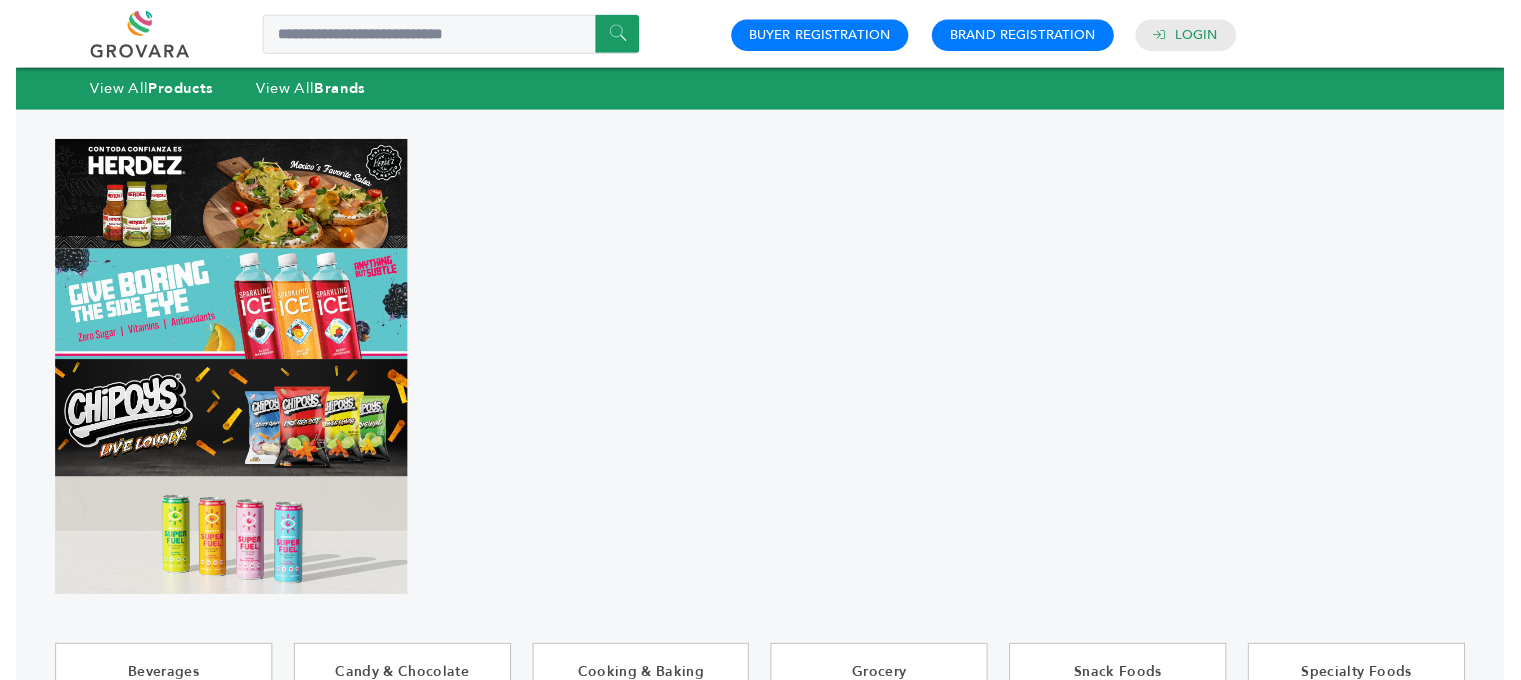 scroll, scrollTop: 0, scrollLeft: 0, axis: both 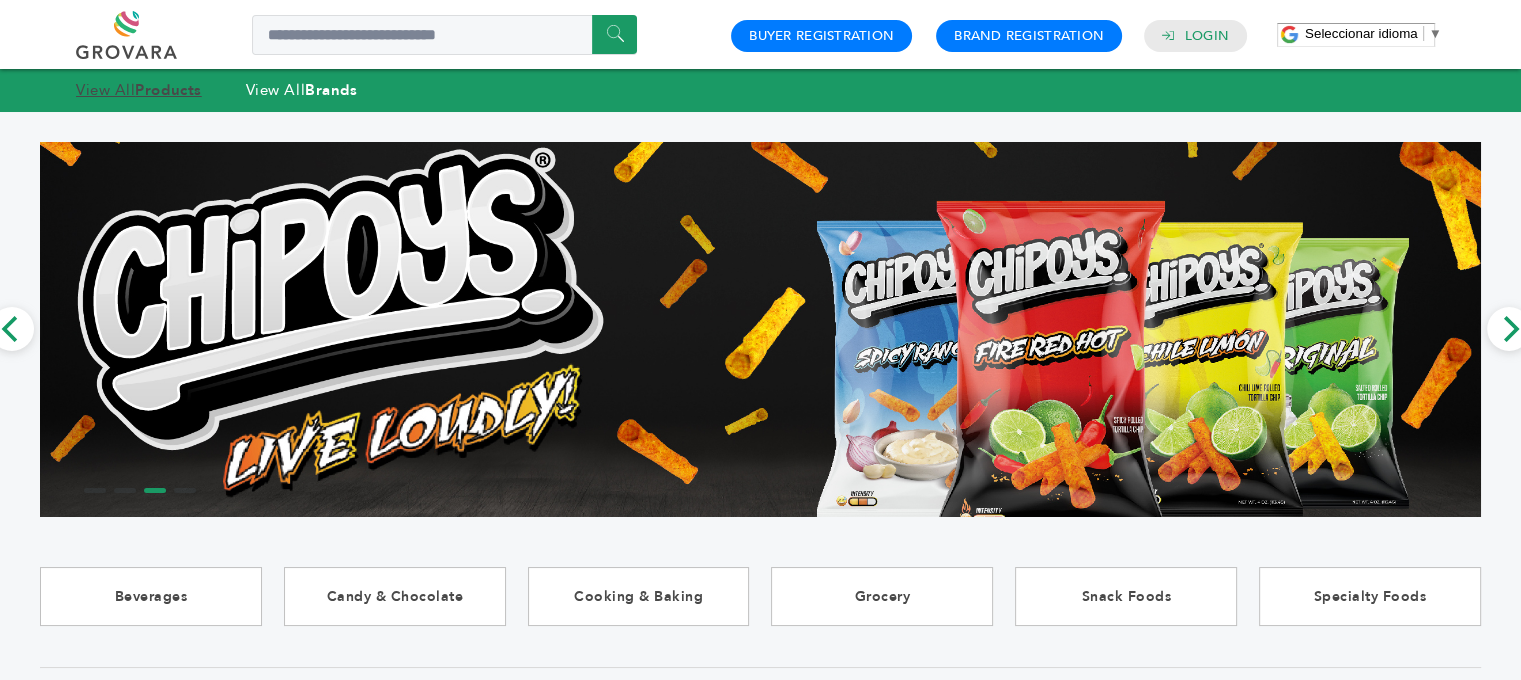 click on "Products" at bounding box center (168, 90) 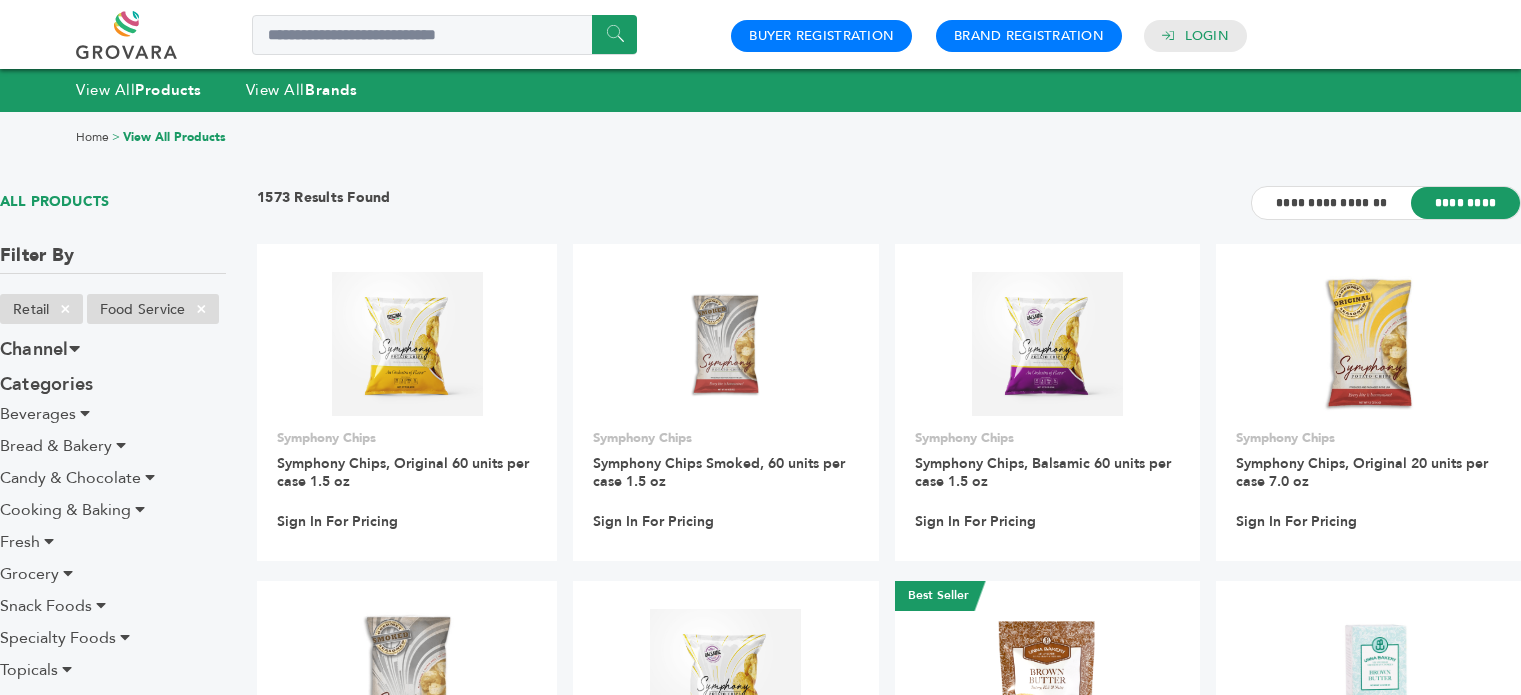 scroll, scrollTop: 0, scrollLeft: 0, axis: both 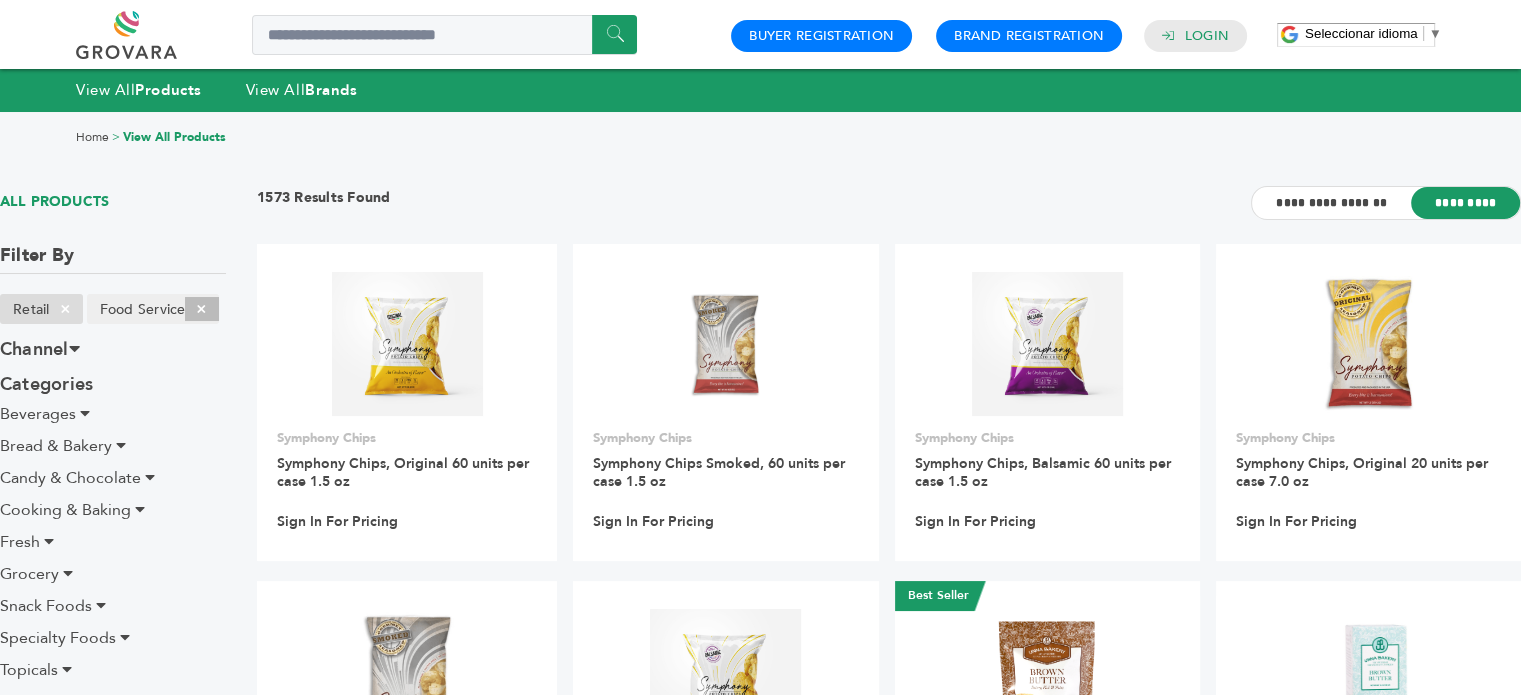 click on "×" at bounding box center (65, 309) 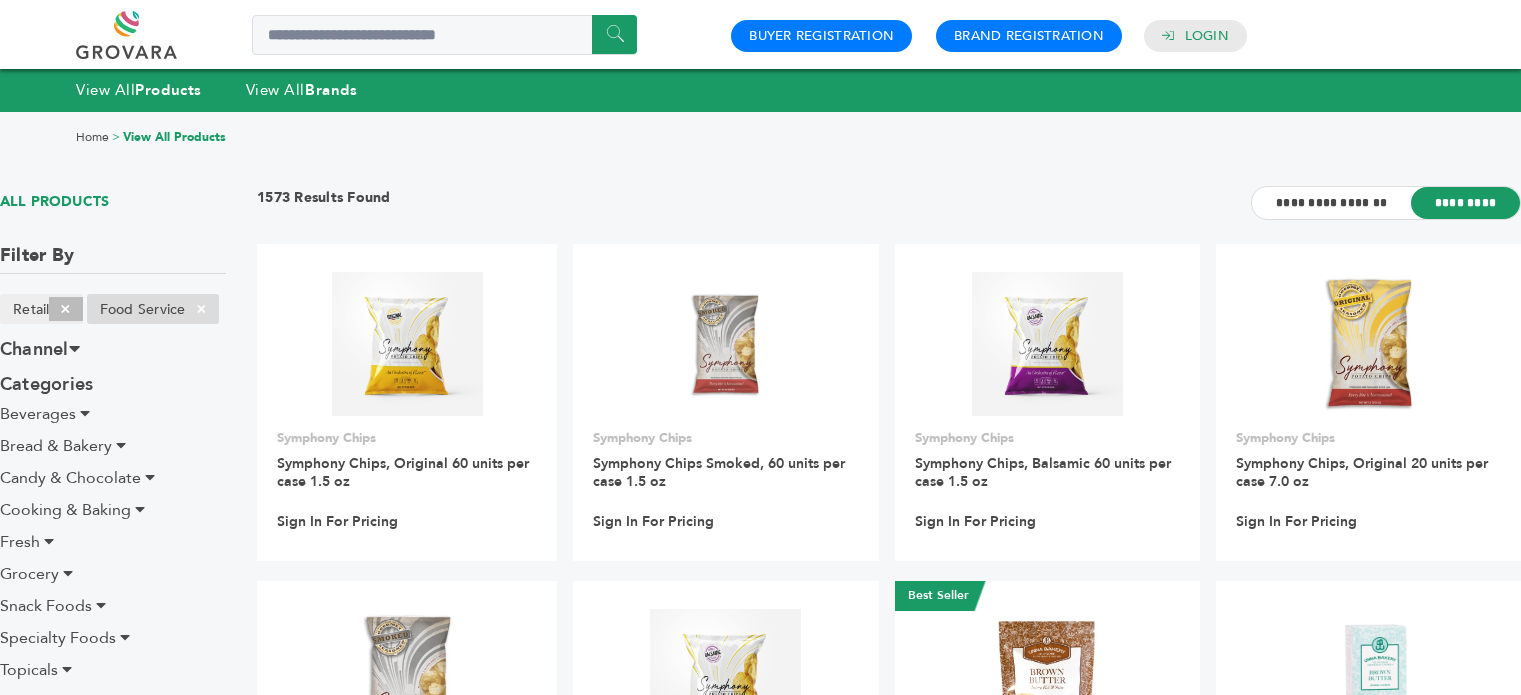 scroll, scrollTop: 0, scrollLeft: 0, axis: both 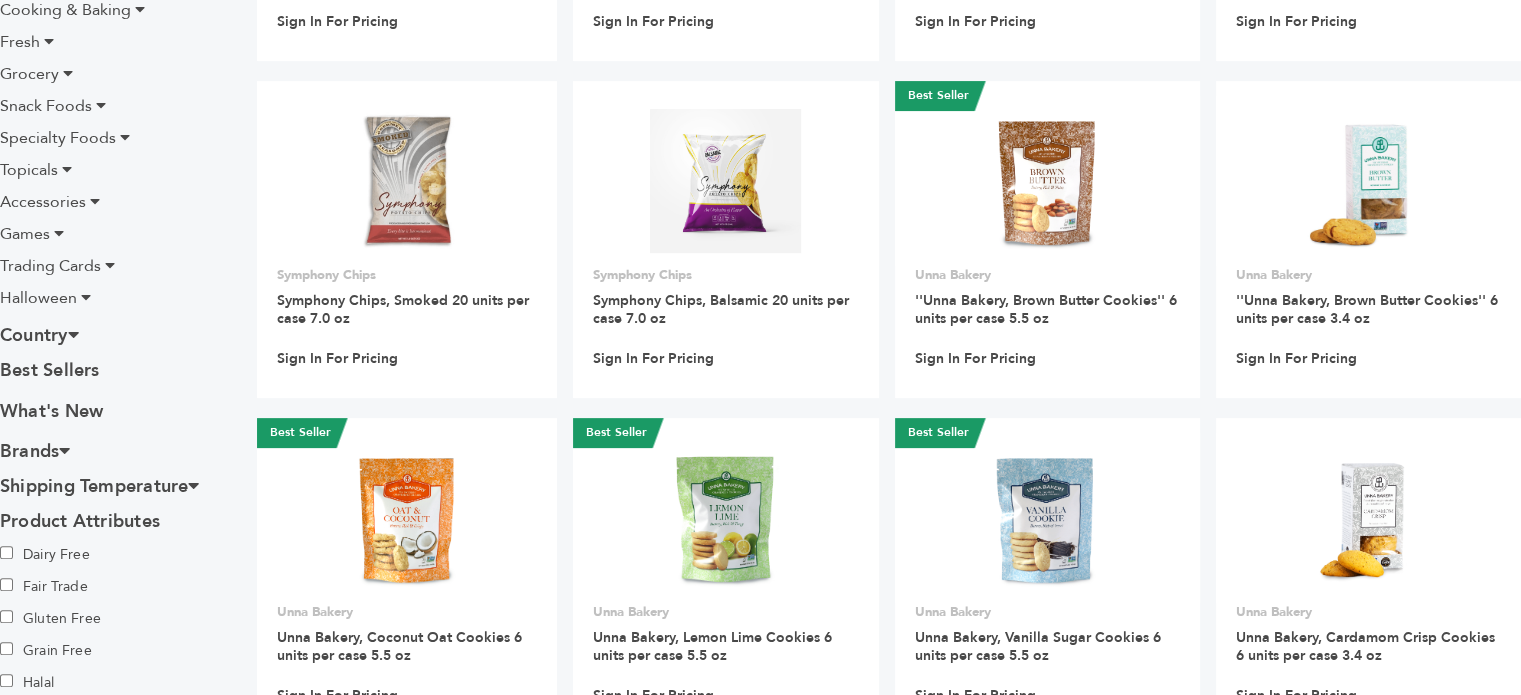 click on "Country" at bounding box center (113, 335) 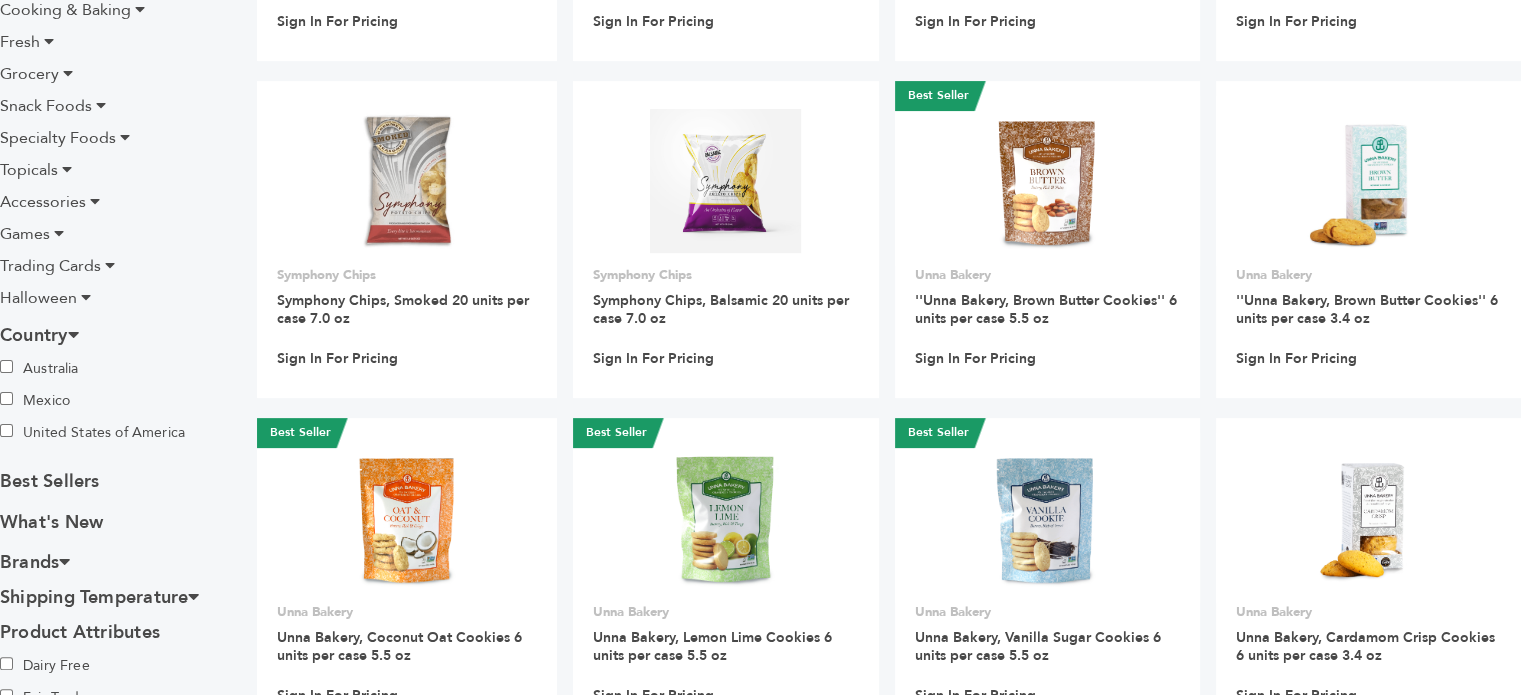 click on "Mexico" at bounding box center (70, 401) 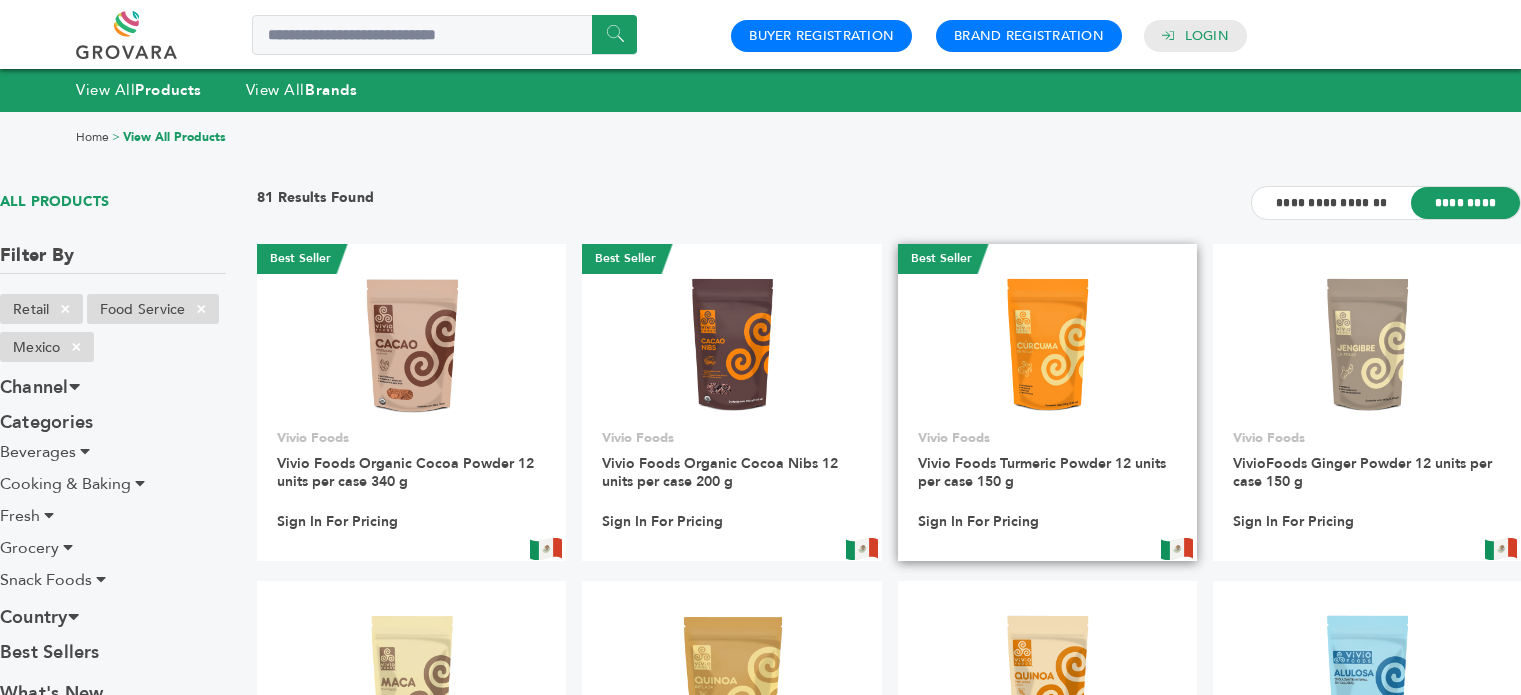 scroll, scrollTop: 0, scrollLeft: 0, axis: both 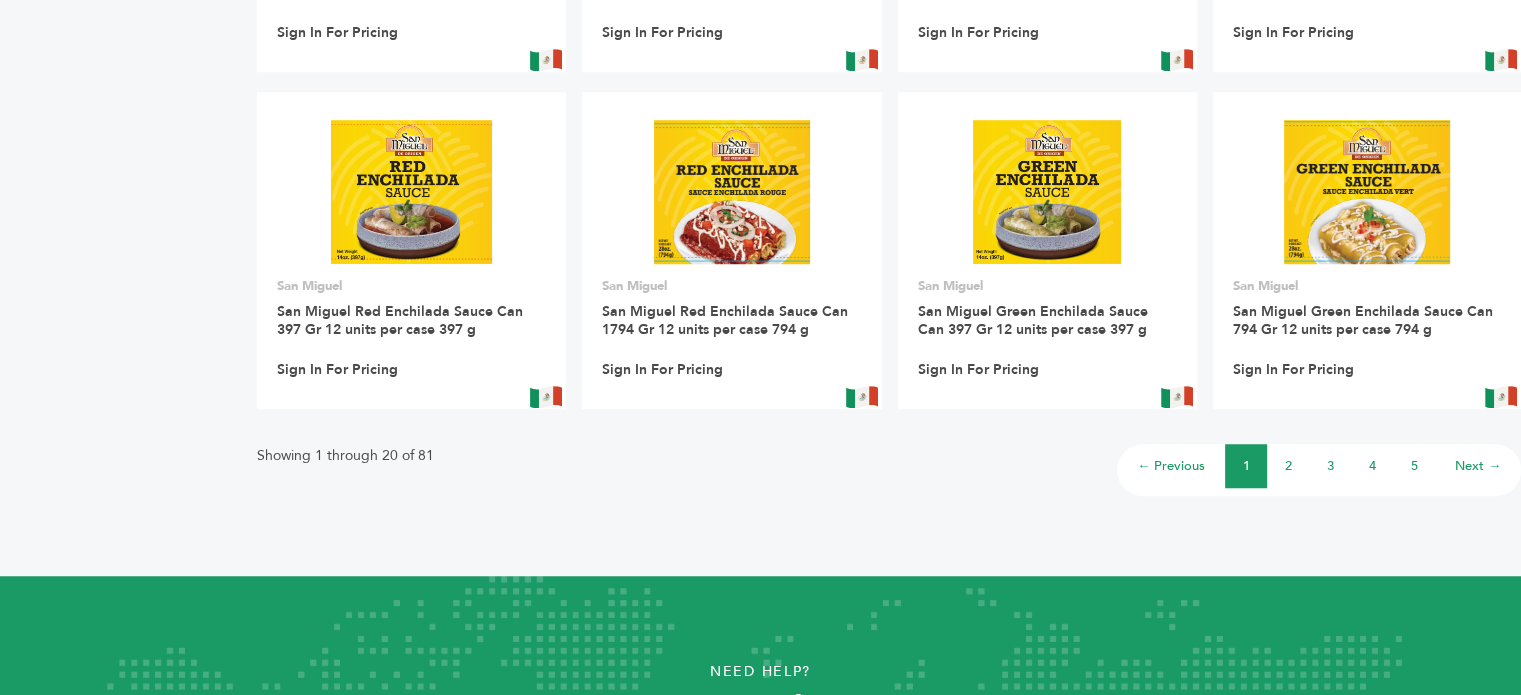 click on "Next →" at bounding box center (1478, 466) 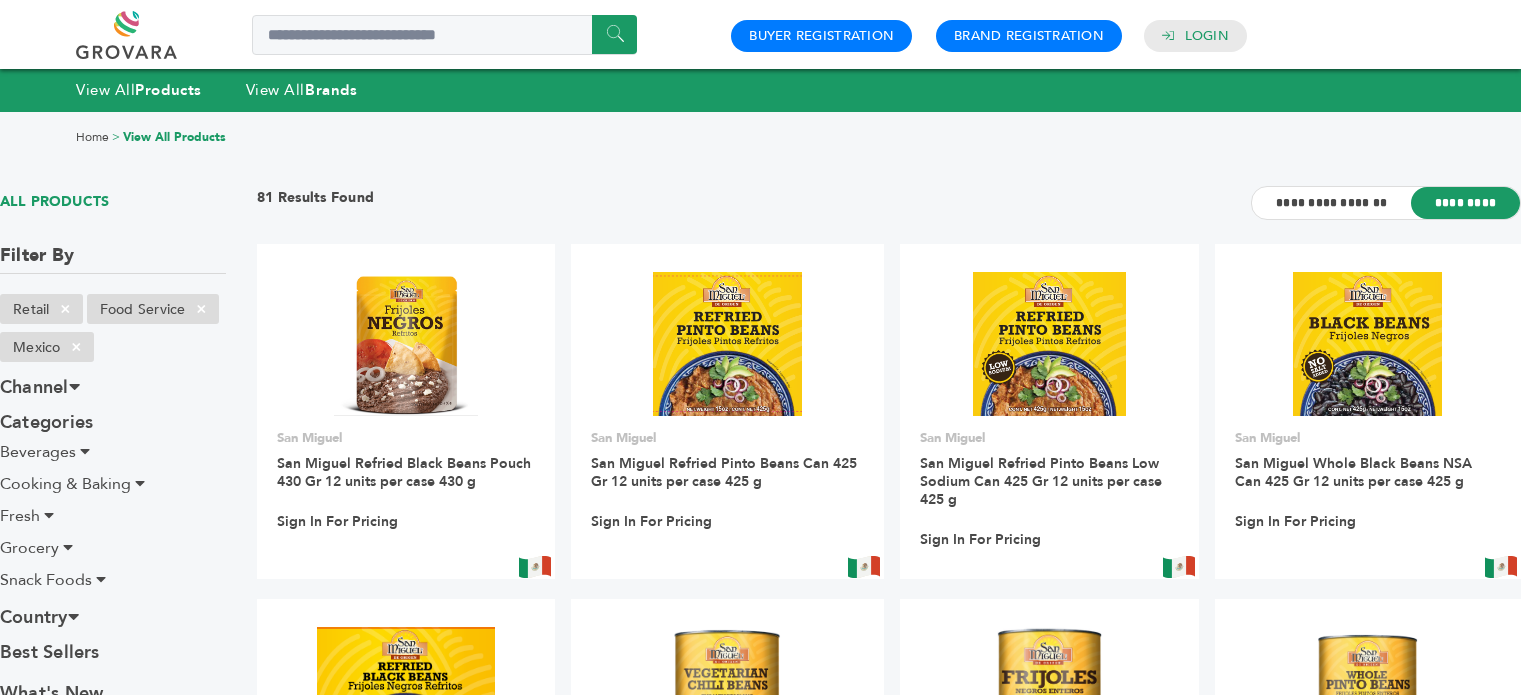 scroll, scrollTop: 0, scrollLeft: 0, axis: both 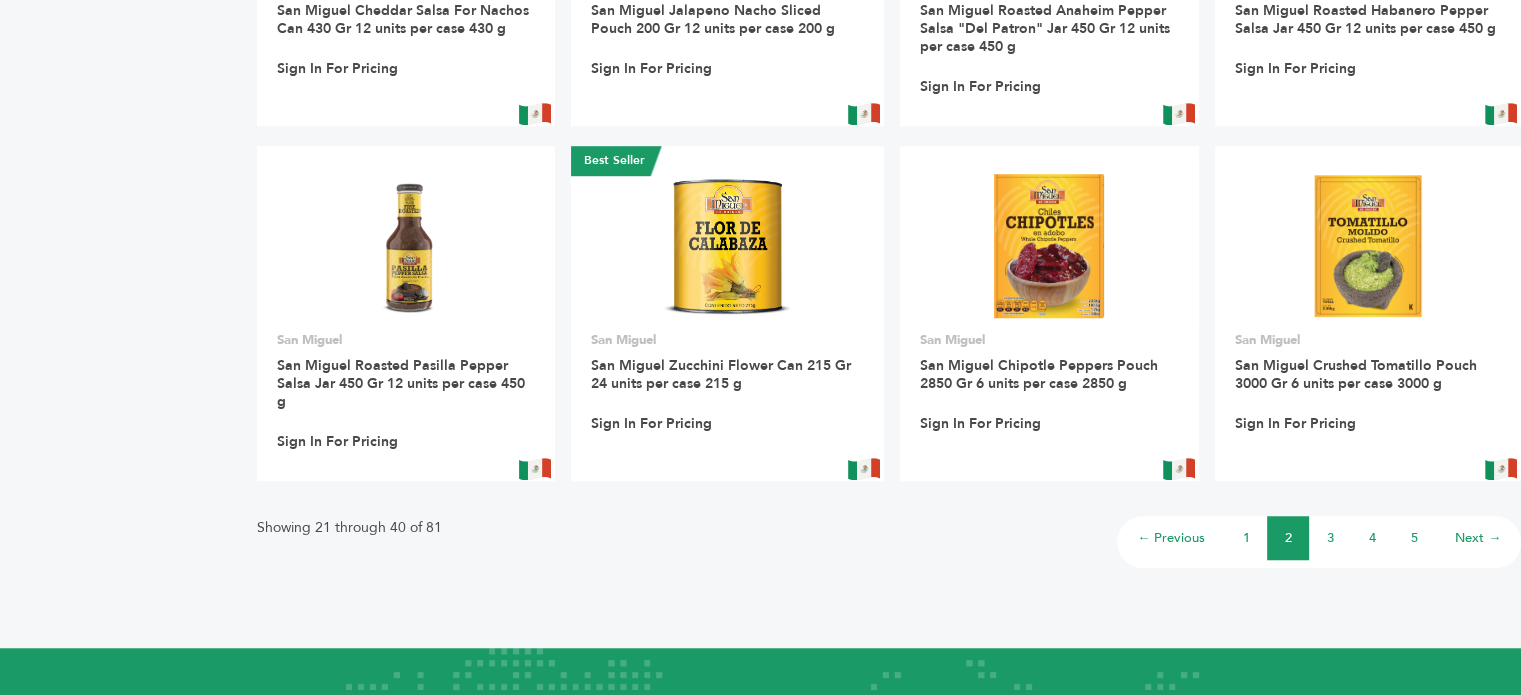 click on "Next →" at bounding box center (1478, 538) 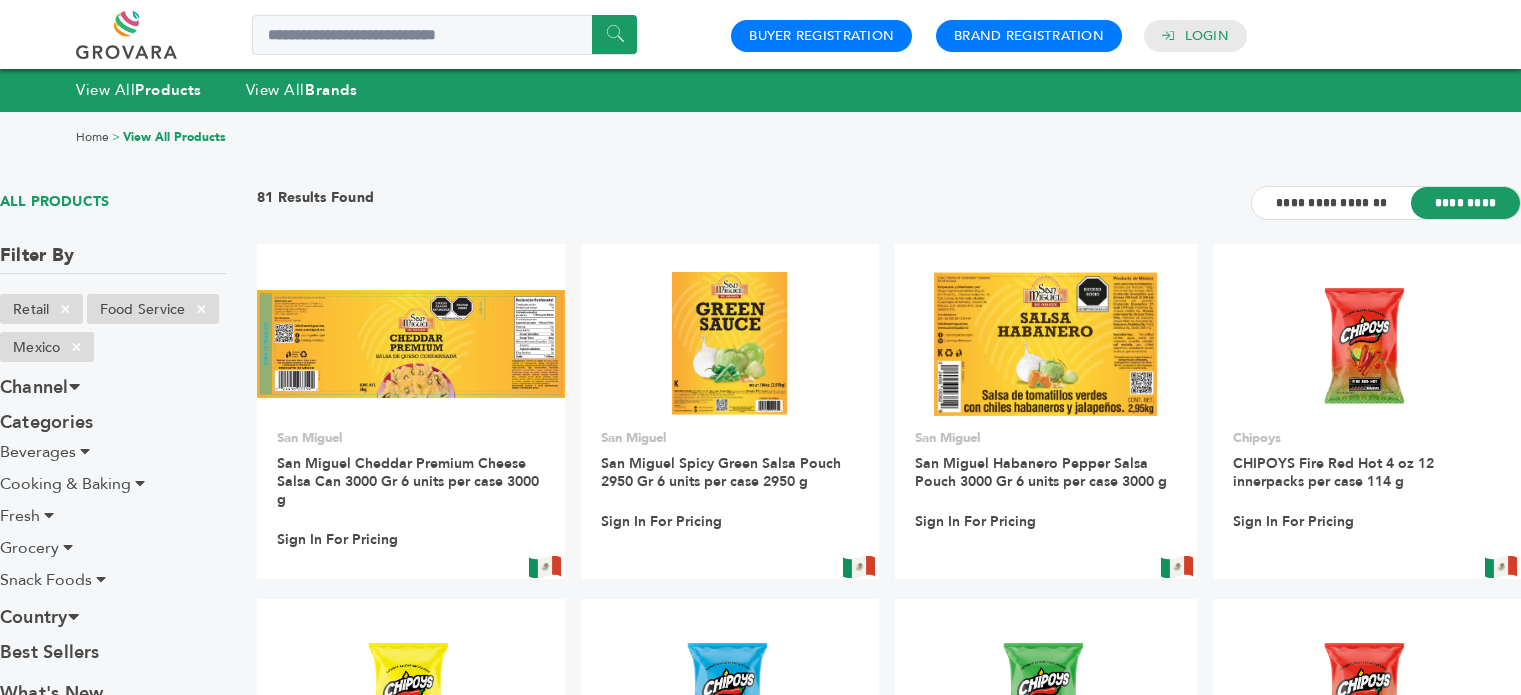 scroll, scrollTop: 0, scrollLeft: 0, axis: both 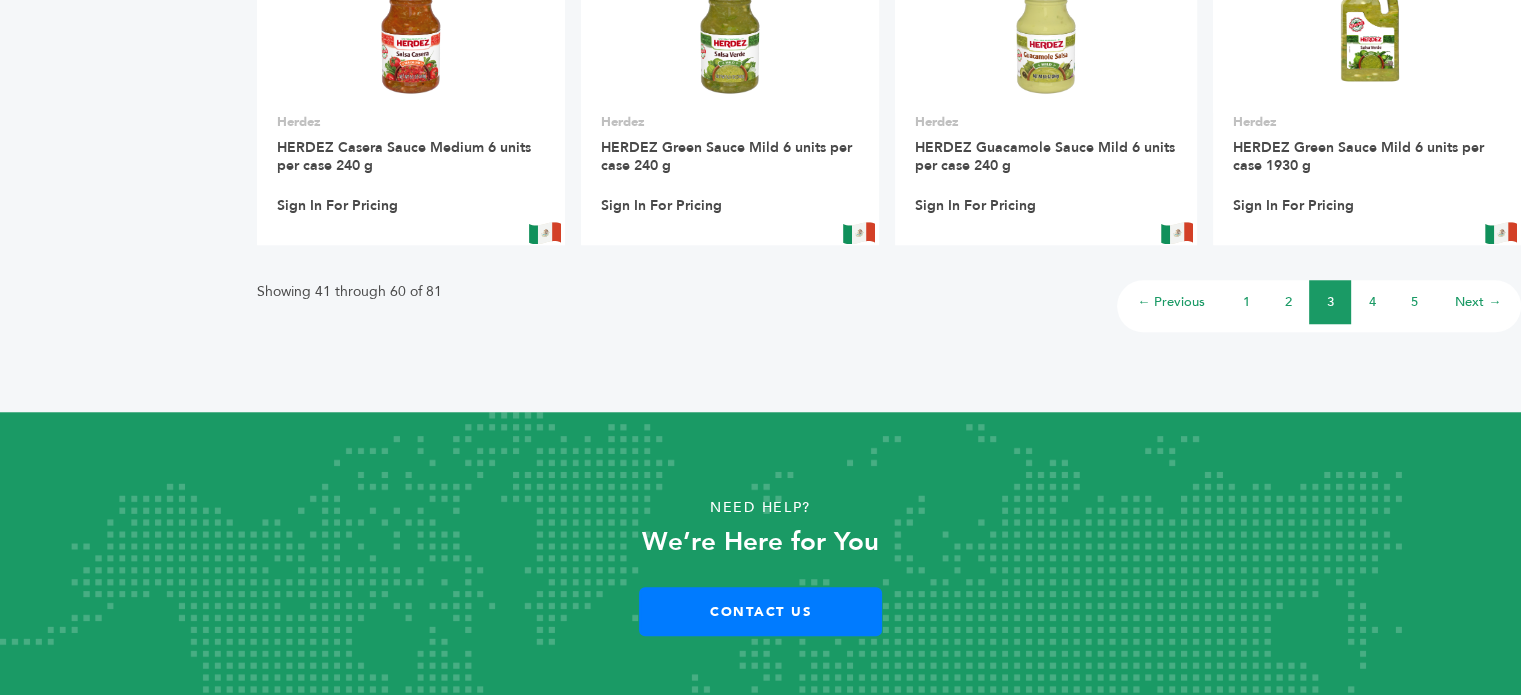 click on "Next →" at bounding box center [1478, 302] 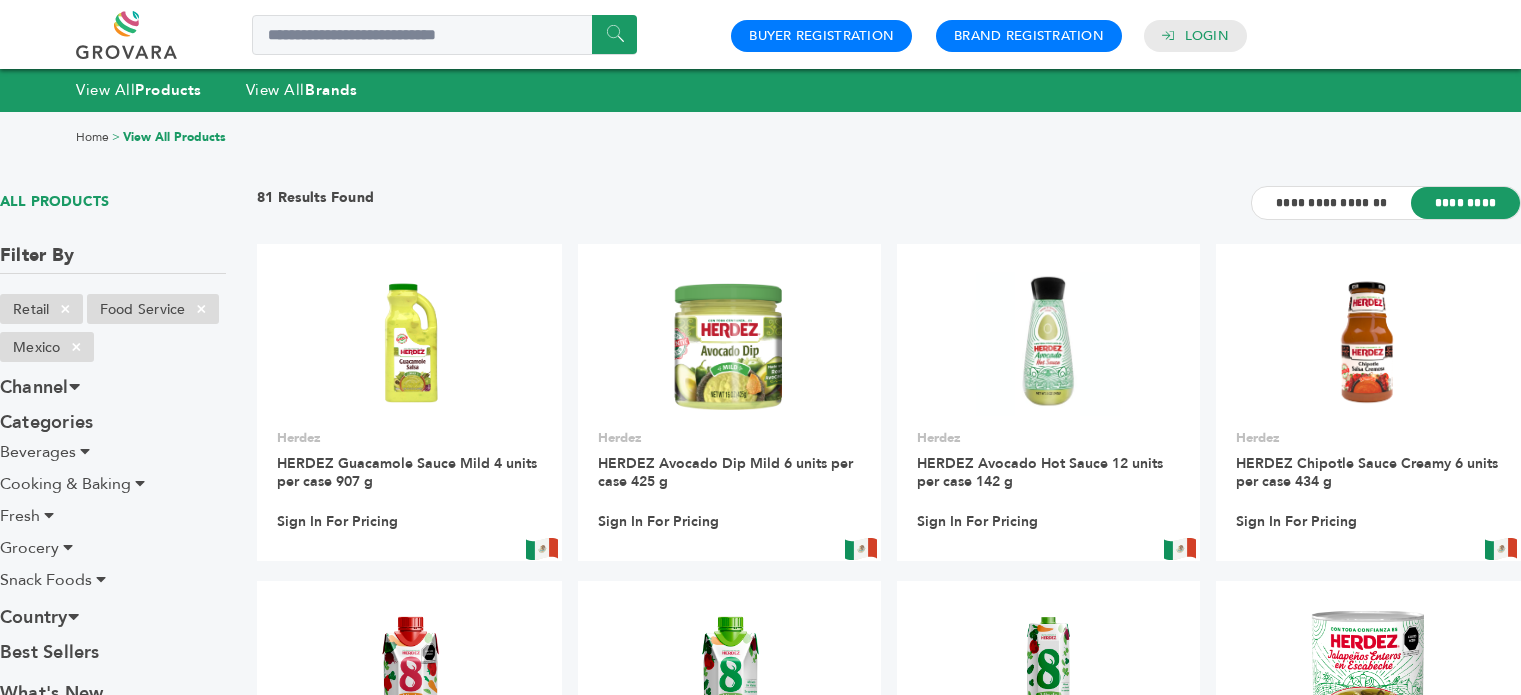 scroll, scrollTop: 0, scrollLeft: 0, axis: both 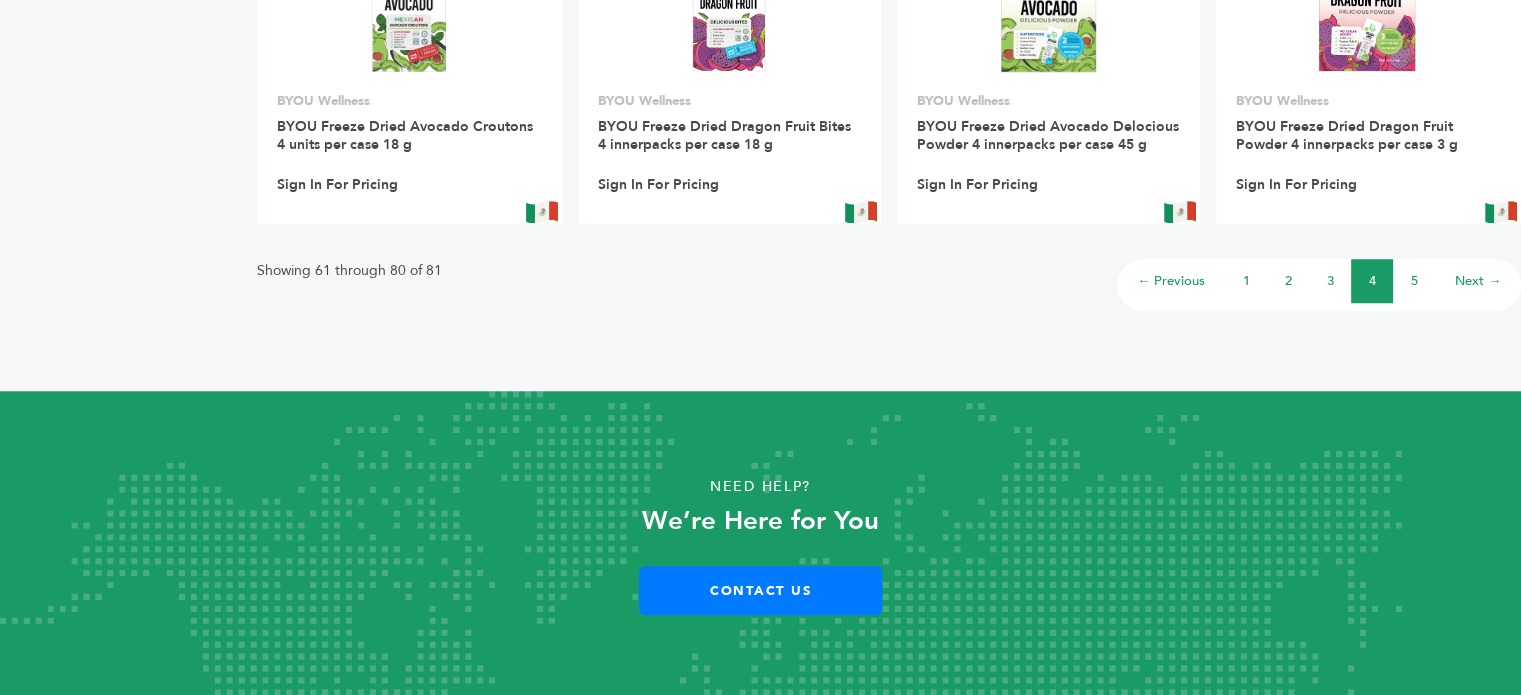click on "Next →" at bounding box center [1478, 281] 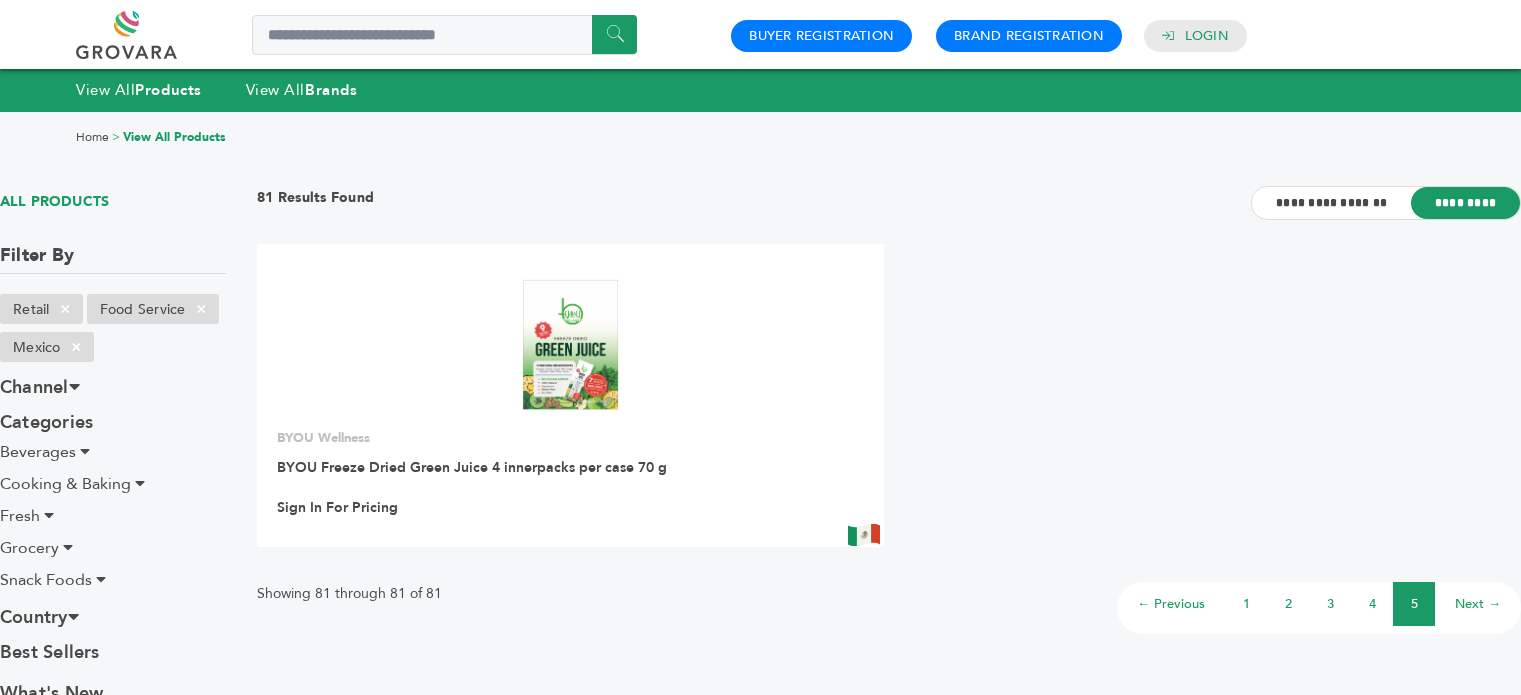 scroll, scrollTop: 0, scrollLeft: 0, axis: both 